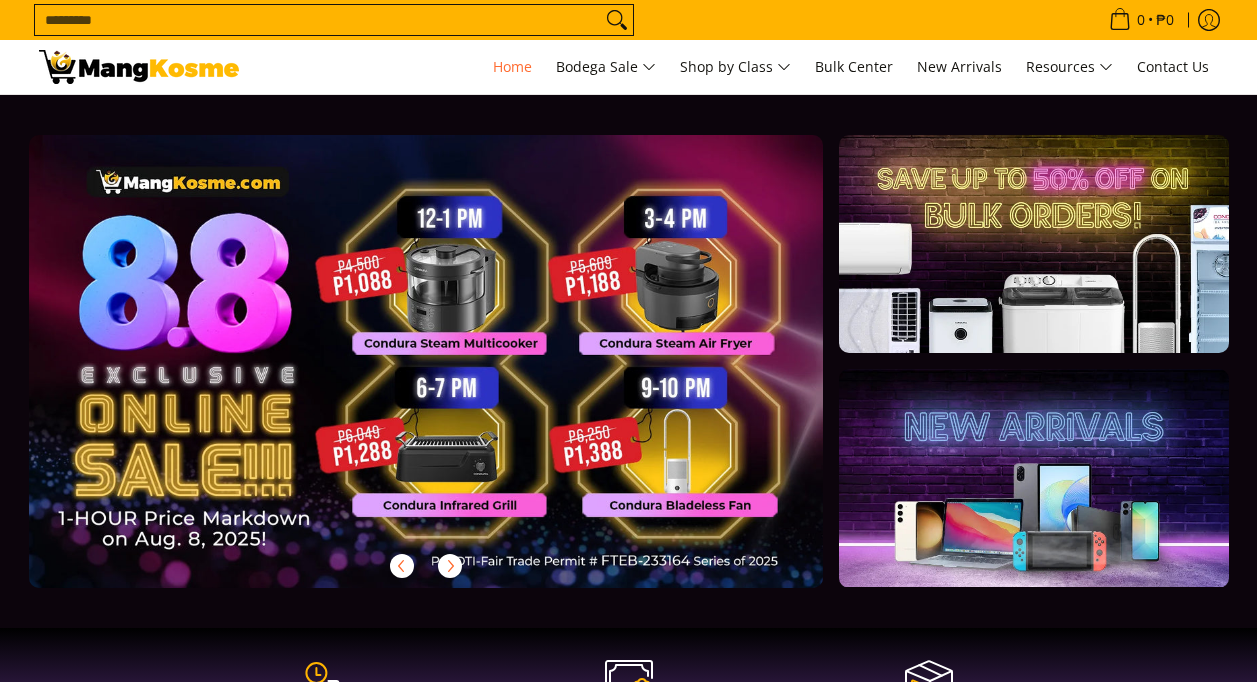 scroll, scrollTop: 0, scrollLeft: 0, axis: both 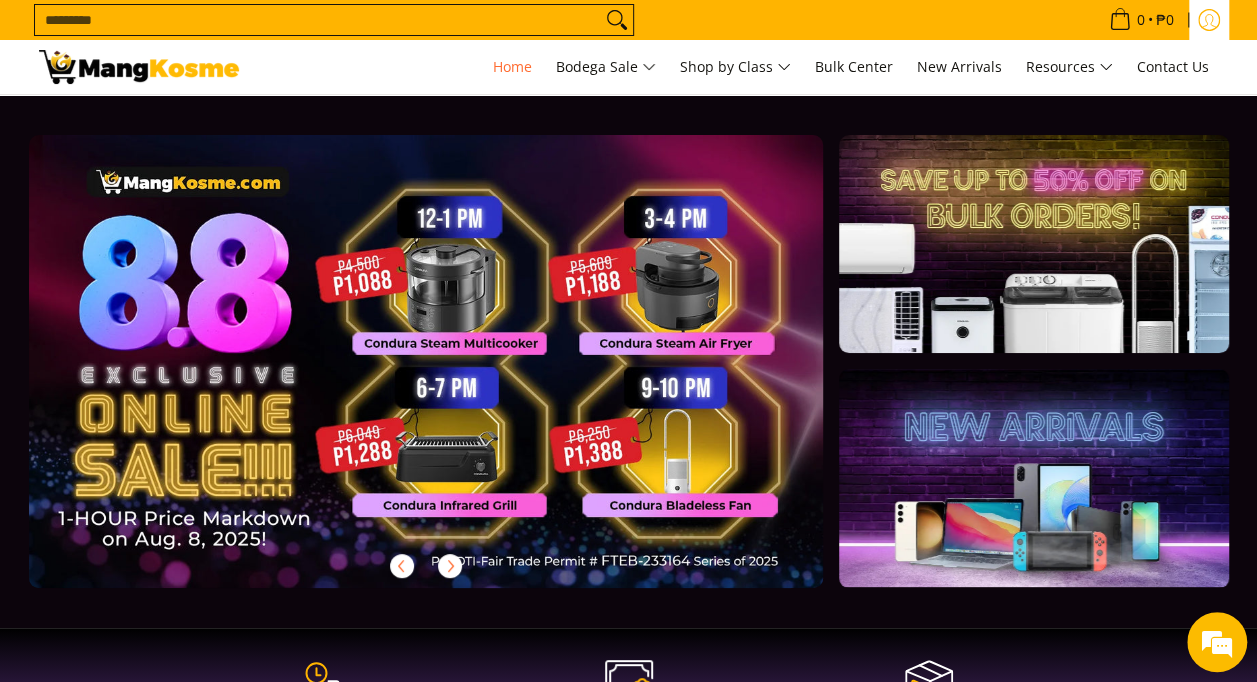 click 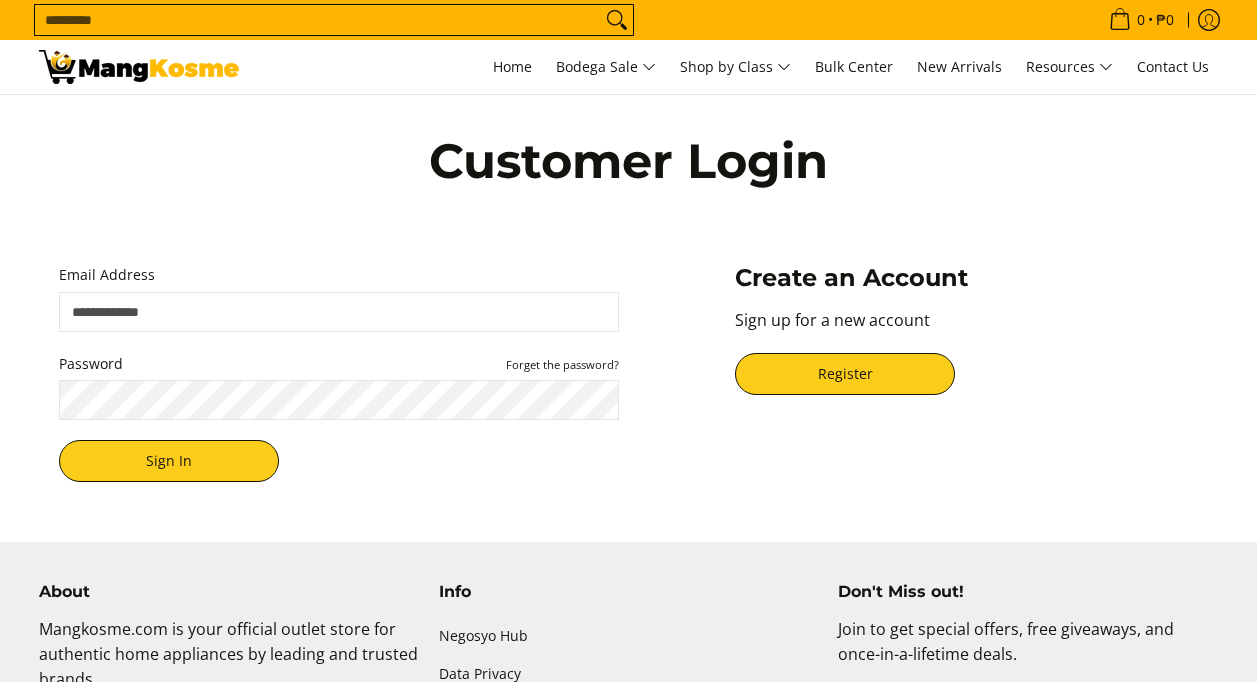 scroll, scrollTop: 0, scrollLeft: 0, axis: both 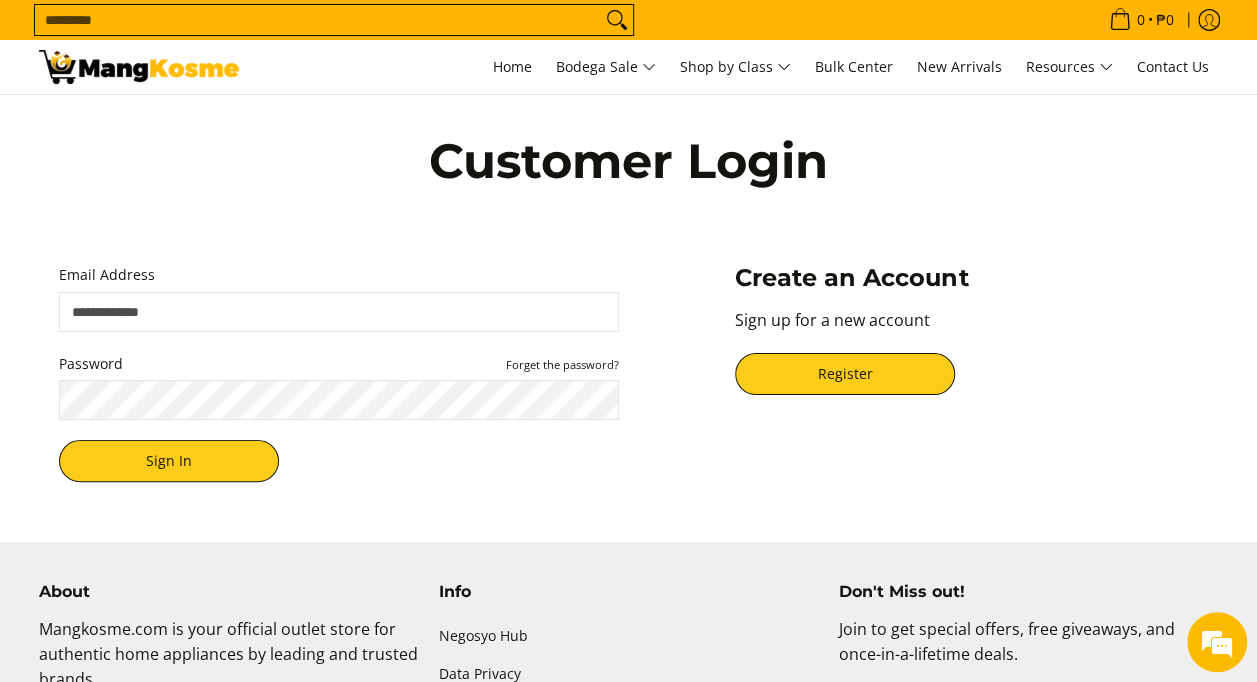 click on "Email Address" at bounding box center (339, 312) 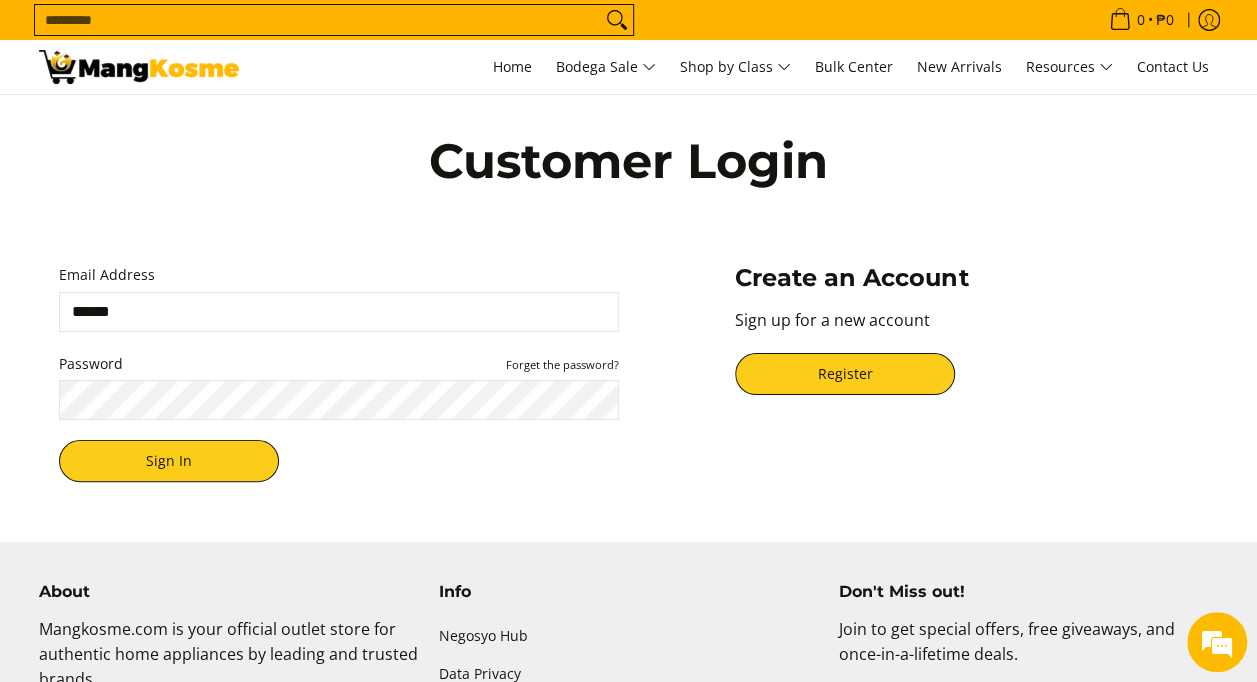 type on "**********" 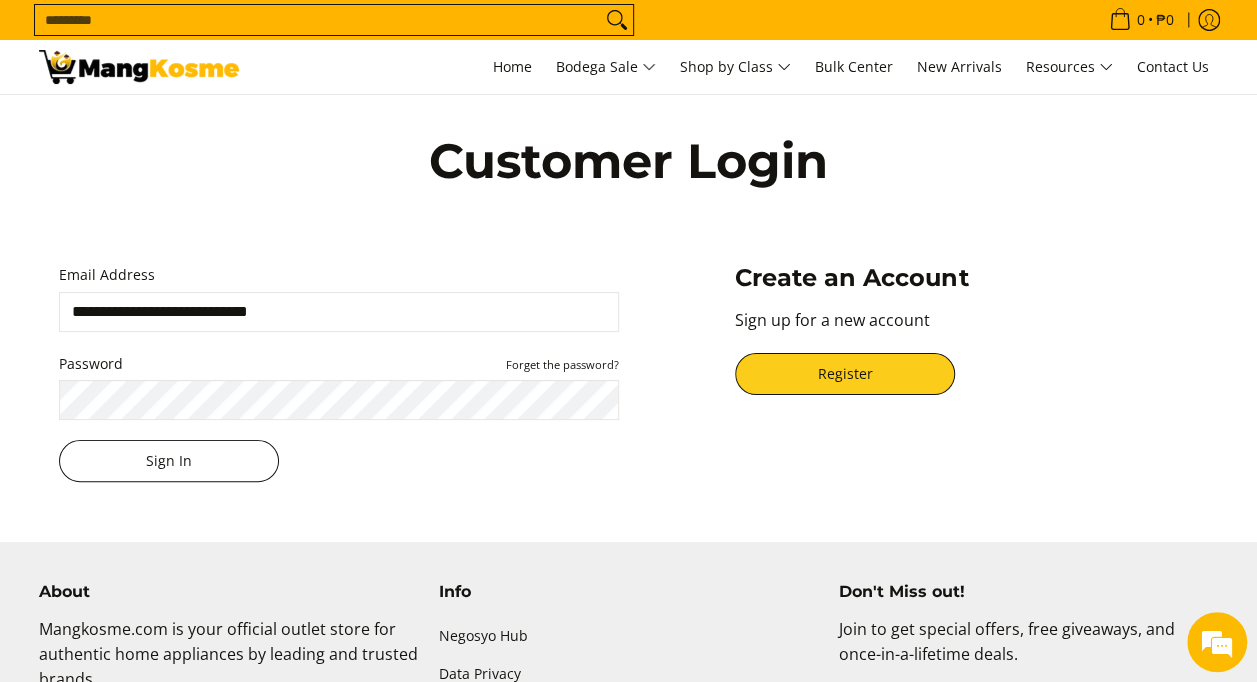 click on "Sign In" at bounding box center [169, 461] 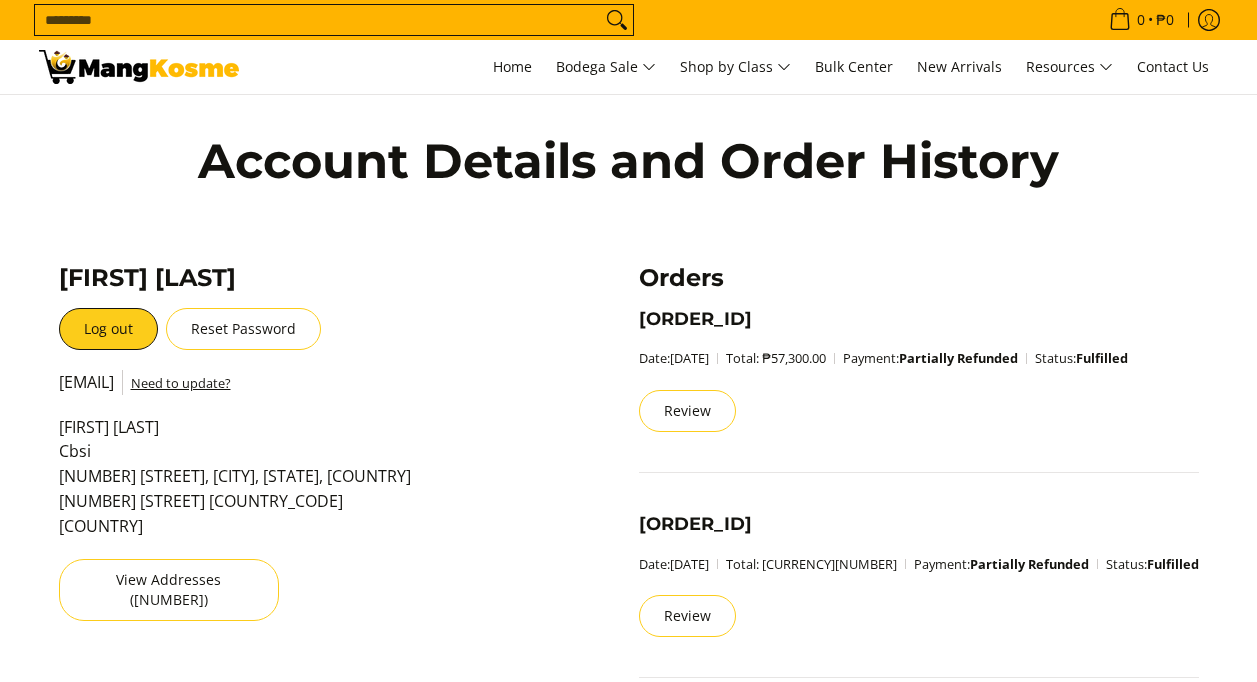 scroll, scrollTop: 0, scrollLeft: 0, axis: both 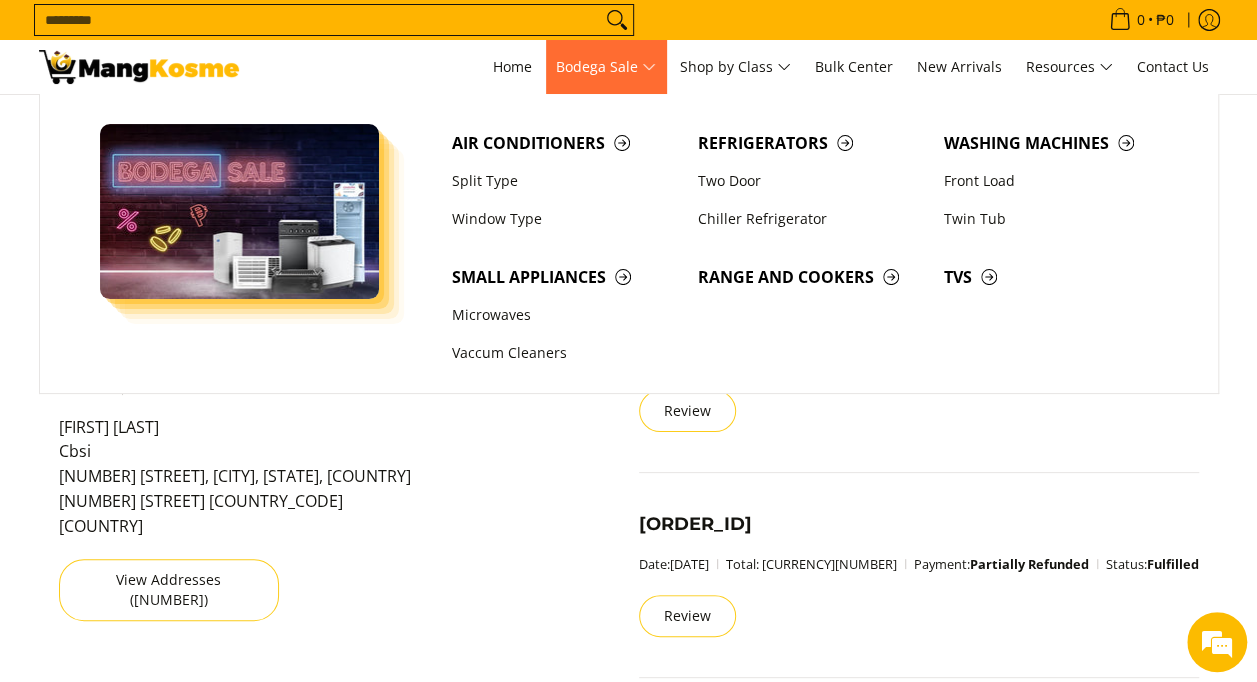 click on "Bodega Sale" at bounding box center [606, 67] 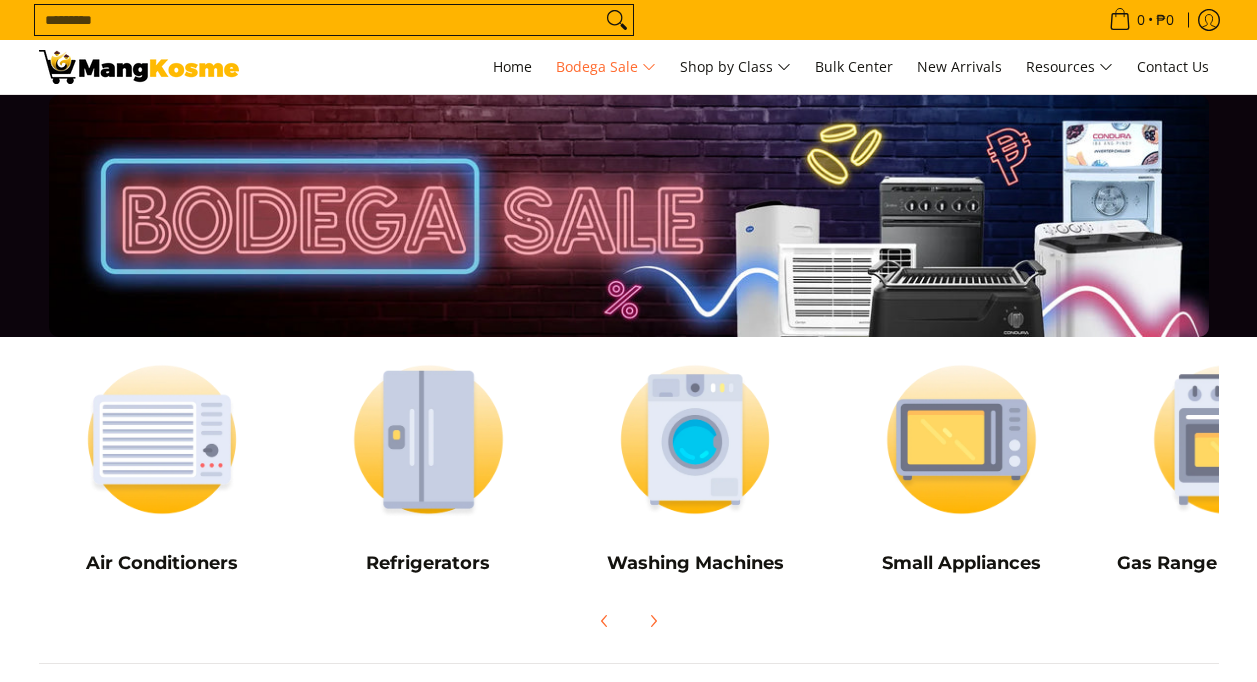 scroll, scrollTop: 0, scrollLeft: 0, axis: both 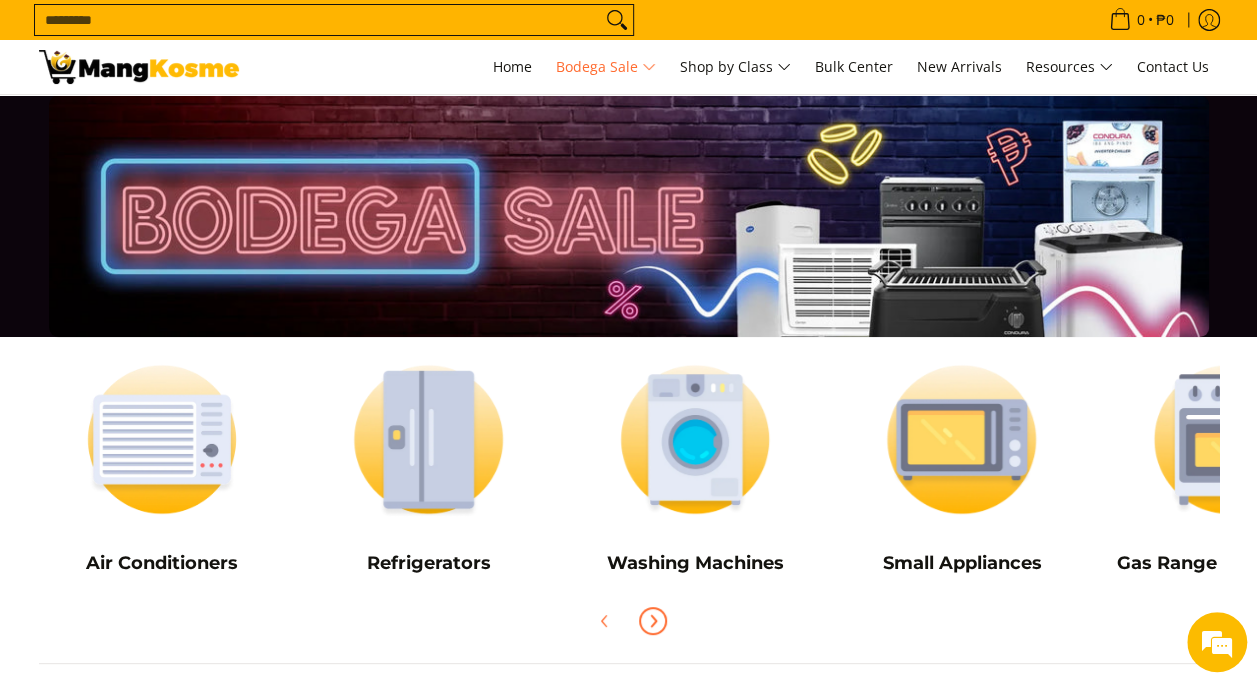 click at bounding box center (653, 621) 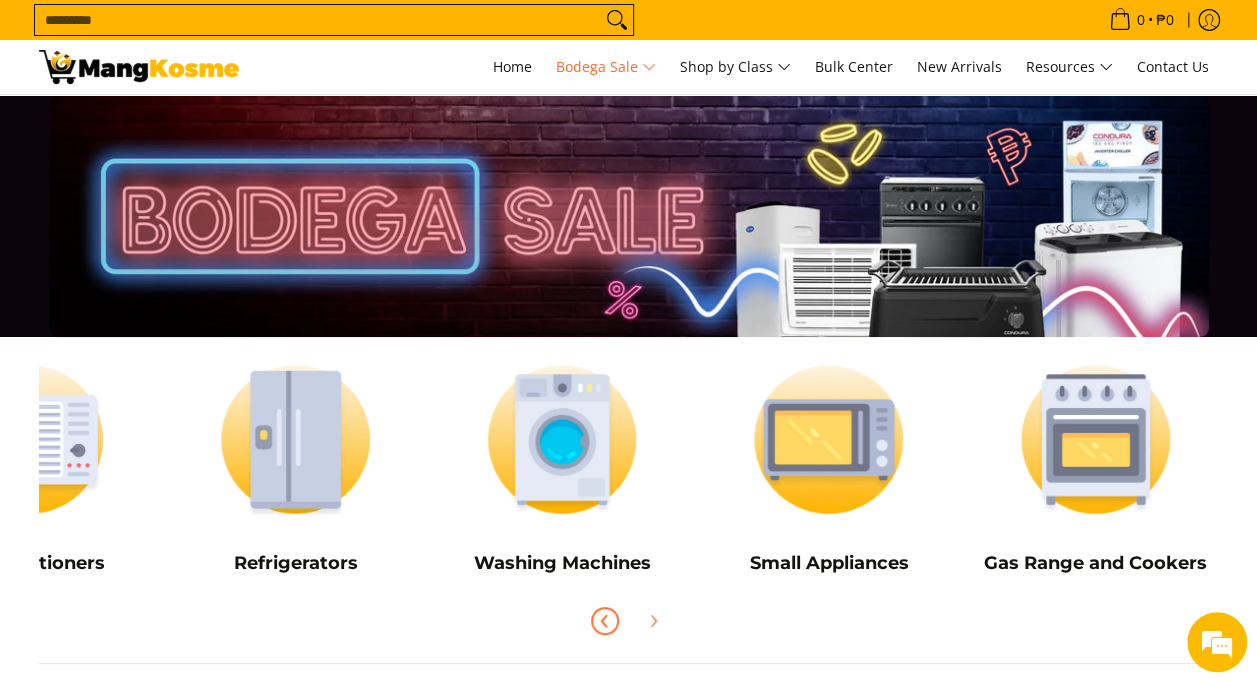 click at bounding box center (605, 621) 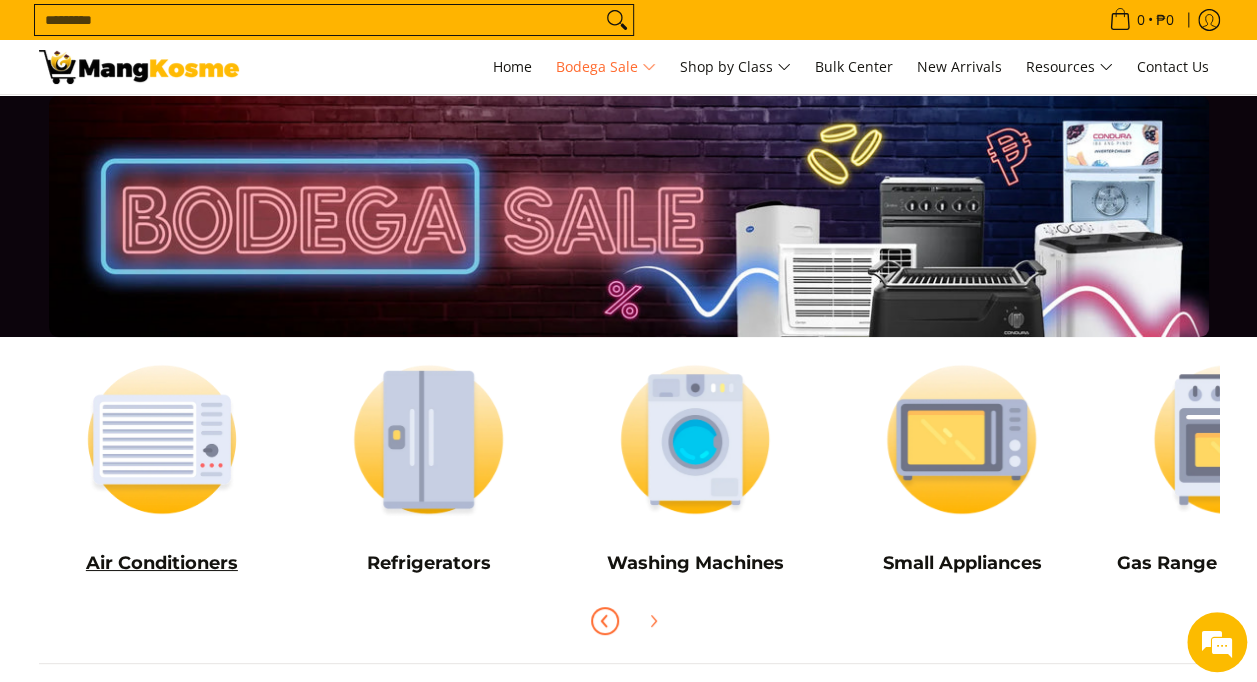click on "Air Conditioners" at bounding box center (162, 468) 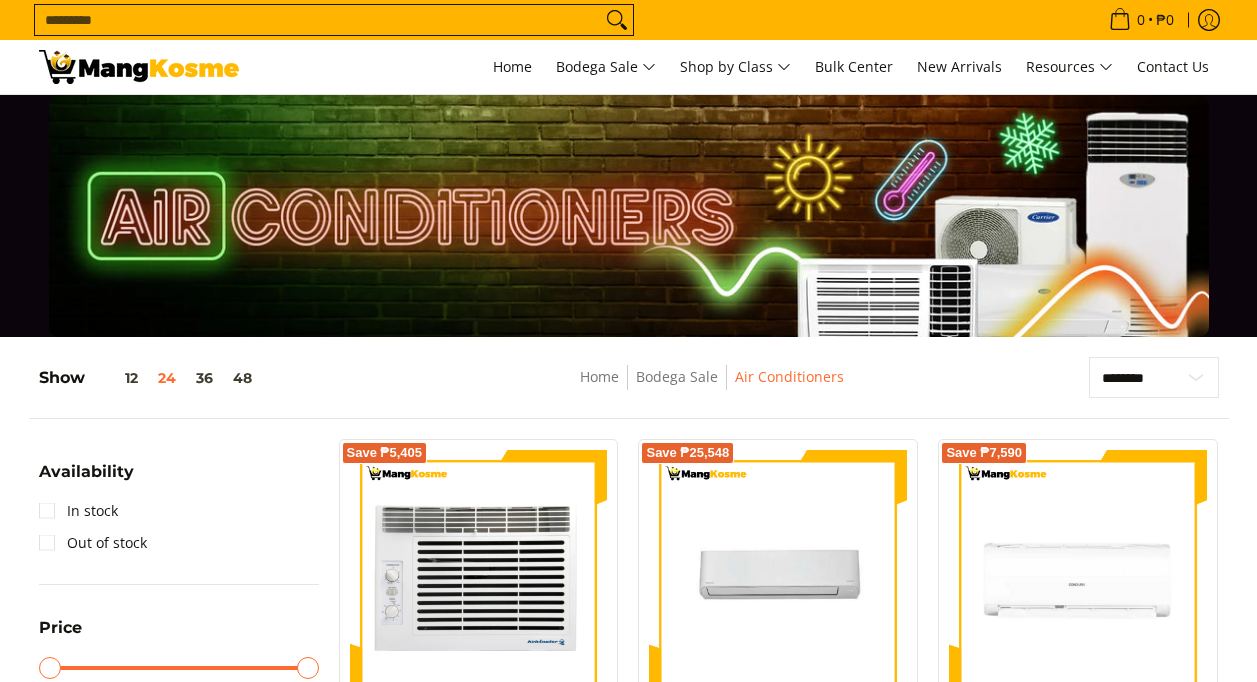 scroll, scrollTop: 0, scrollLeft: 0, axis: both 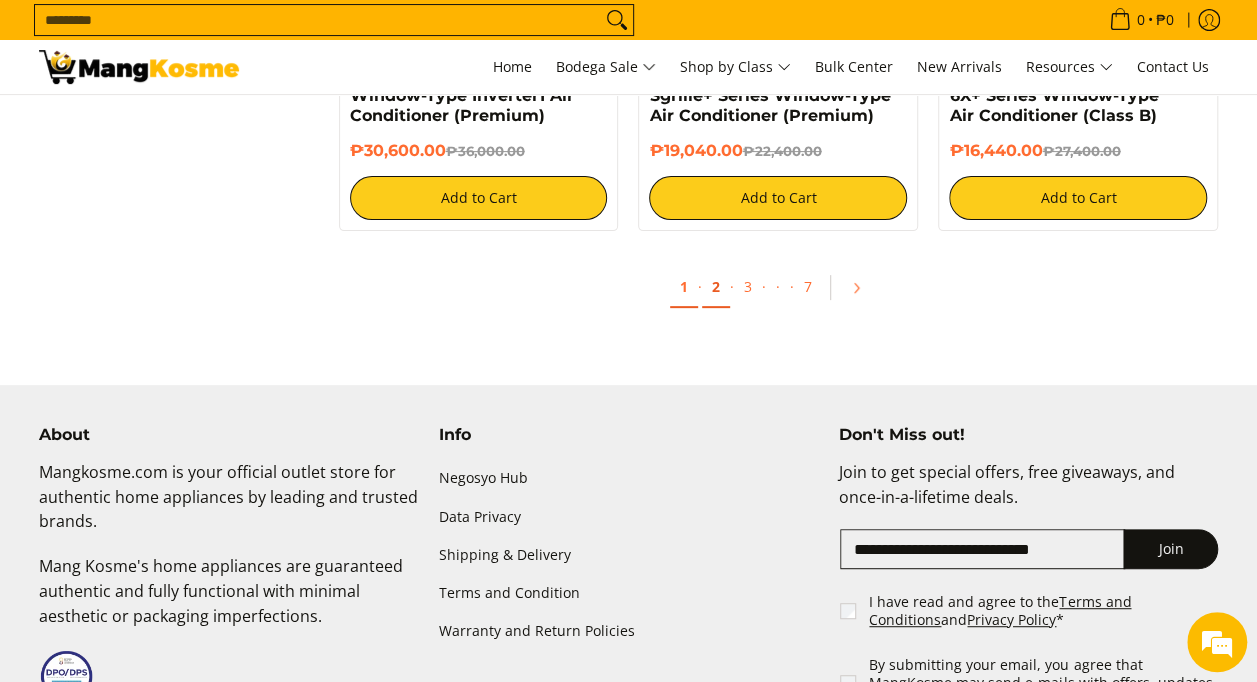 drag, startPoint x: 712, startPoint y: 290, endPoint x: 712, endPoint y: 304, distance: 14 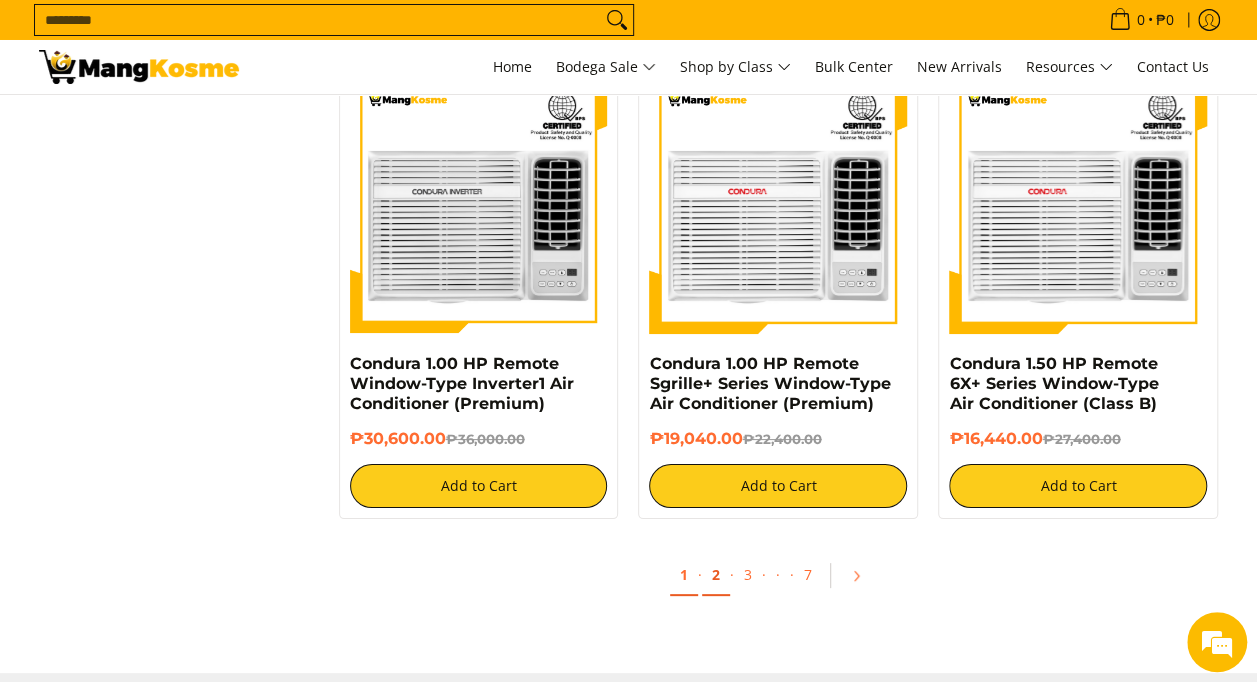 scroll, scrollTop: 3600, scrollLeft: 0, axis: vertical 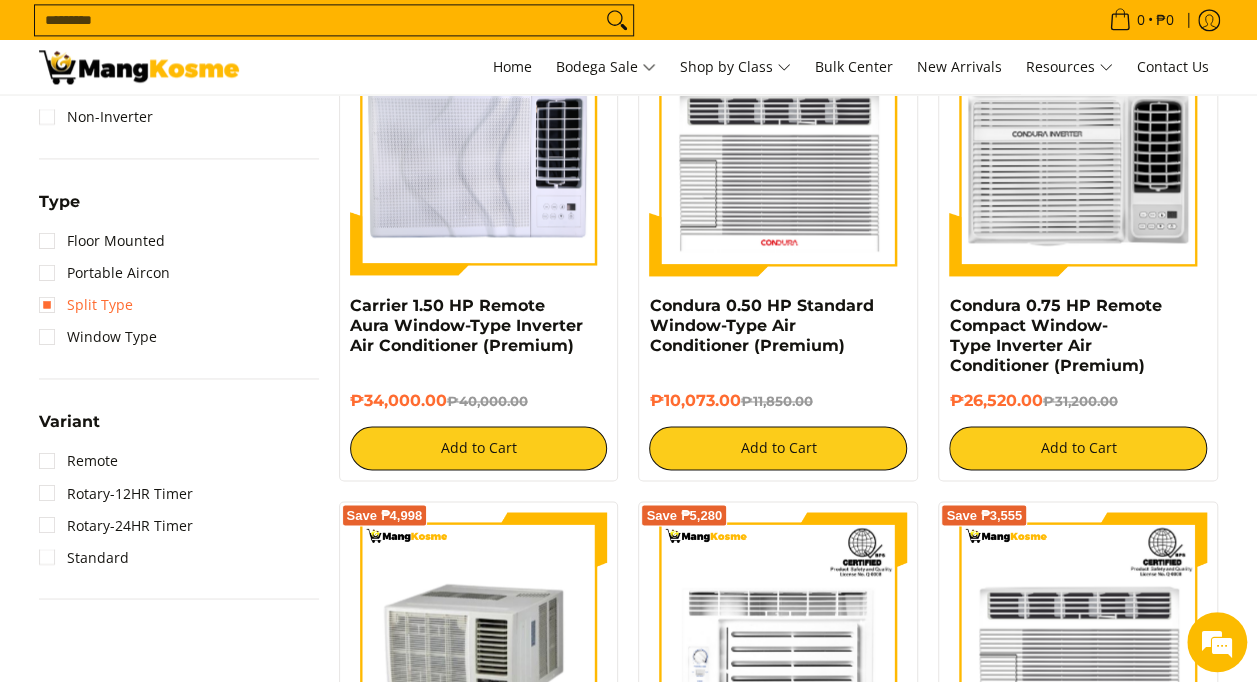 click on "Split Type" at bounding box center (86, 305) 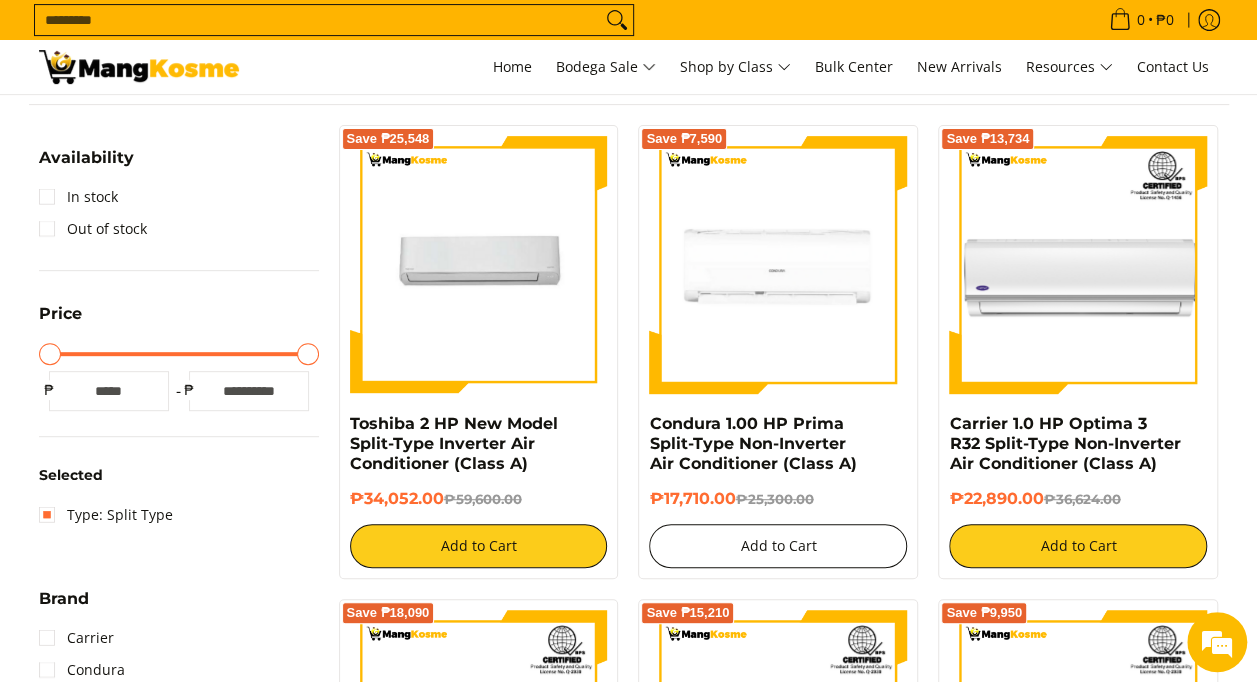 scroll, scrollTop: 261, scrollLeft: 0, axis: vertical 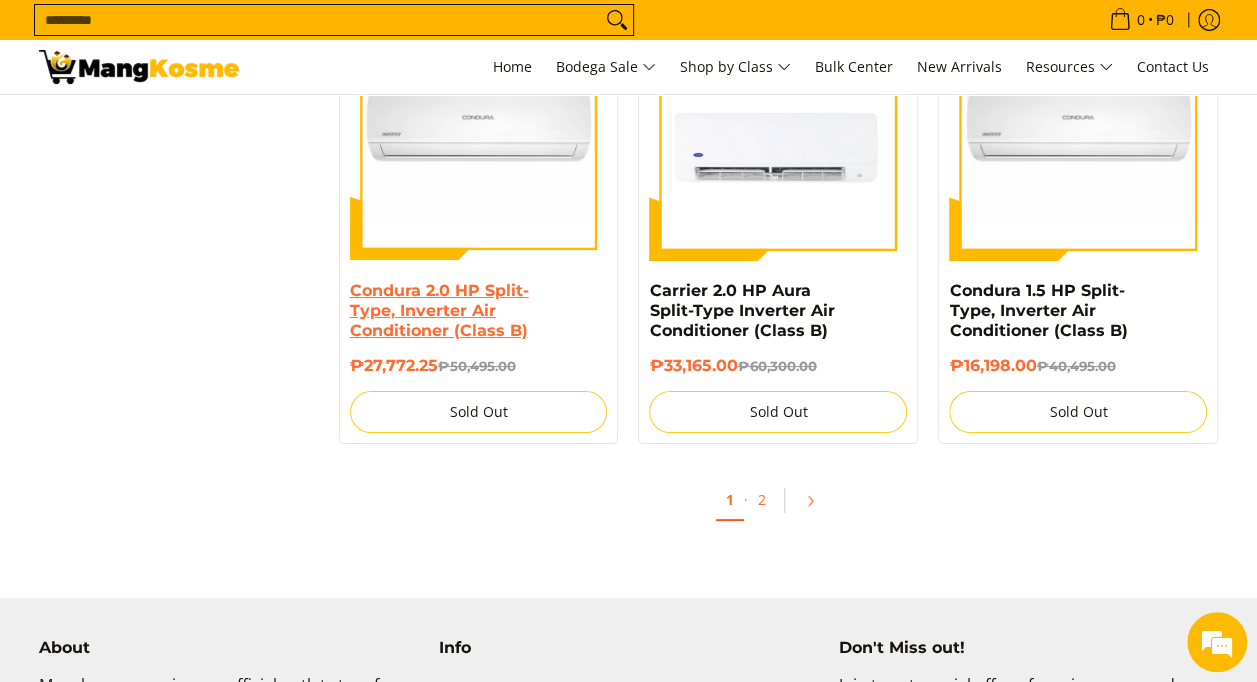 click on "Condura 2.0 HP Split-Type, Inverter Air Conditioner (Class B)" at bounding box center (439, 310) 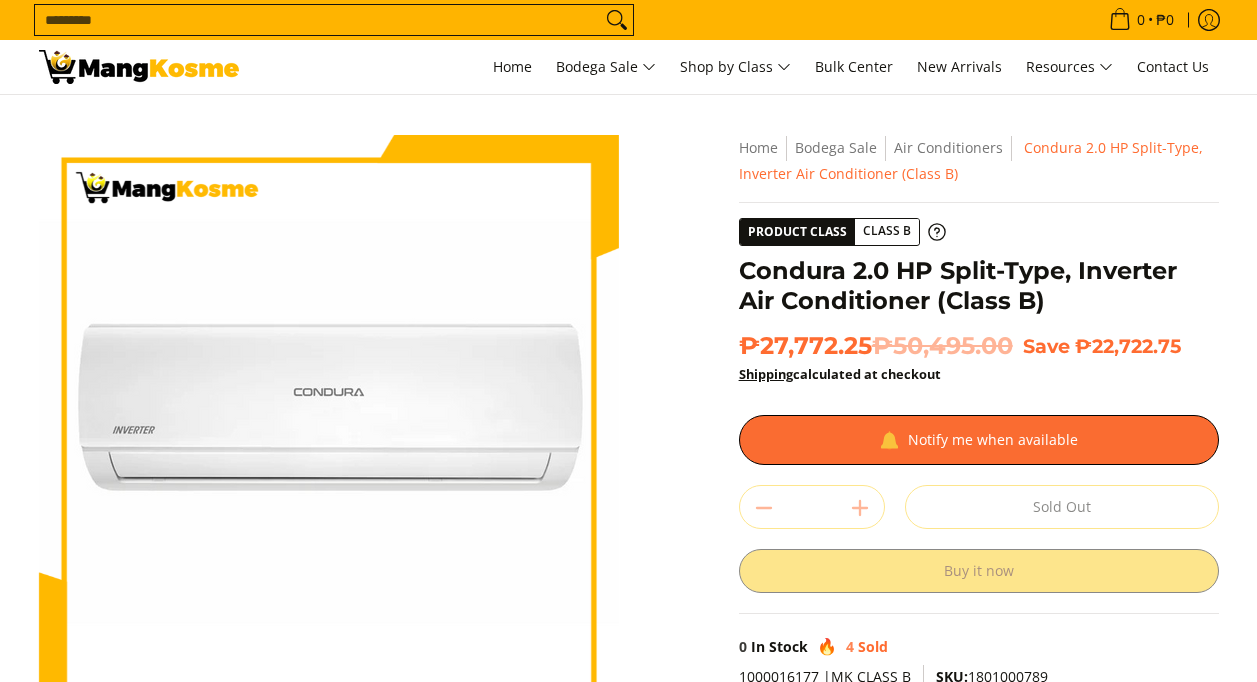 scroll, scrollTop: 0, scrollLeft: 0, axis: both 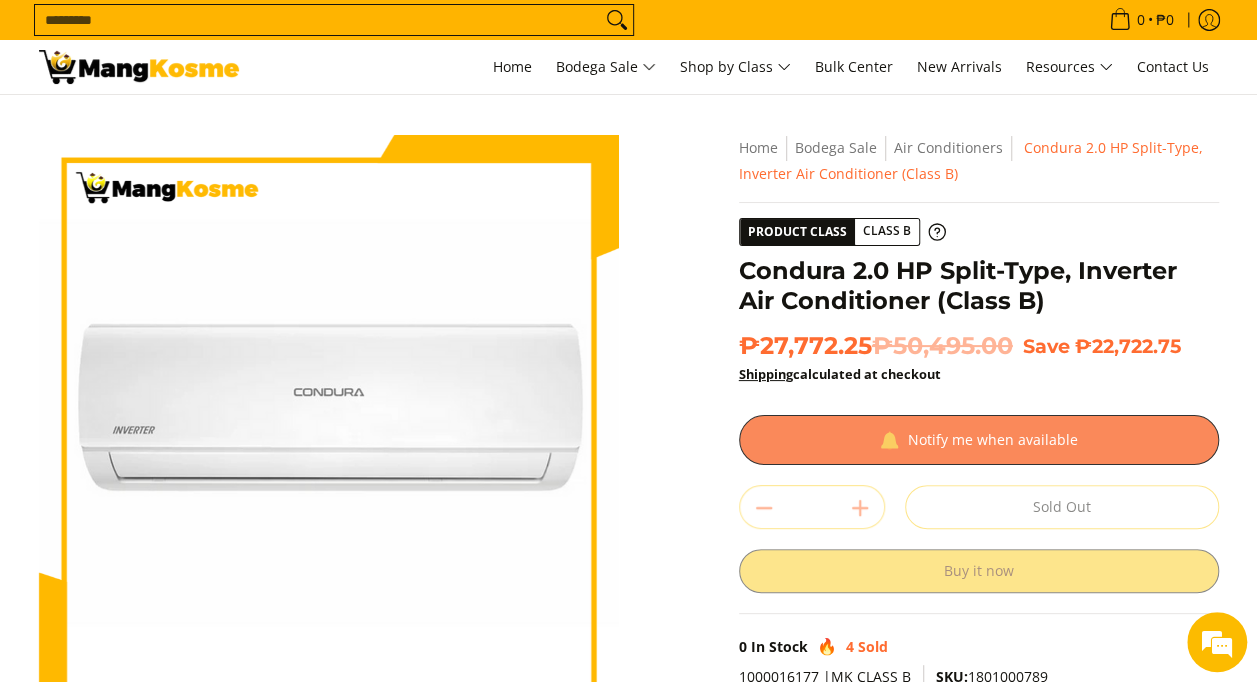 click at bounding box center (979, 440) 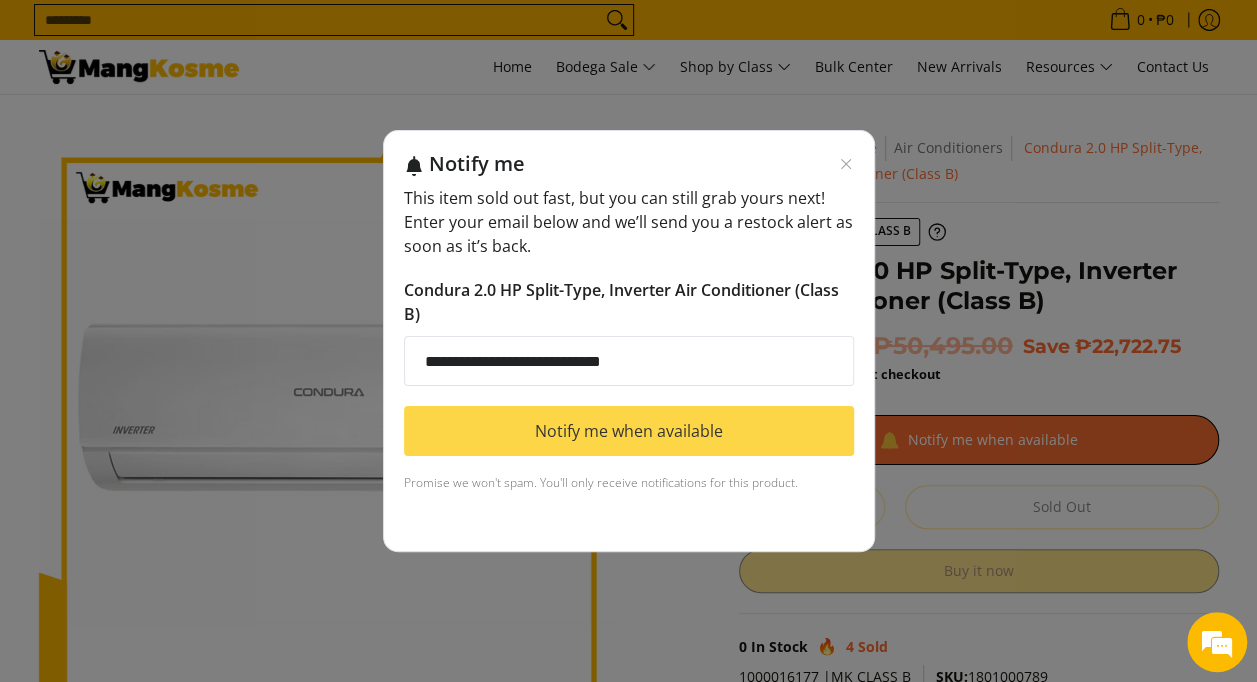 click on "Notify me when available" at bounding box center (629, 431) 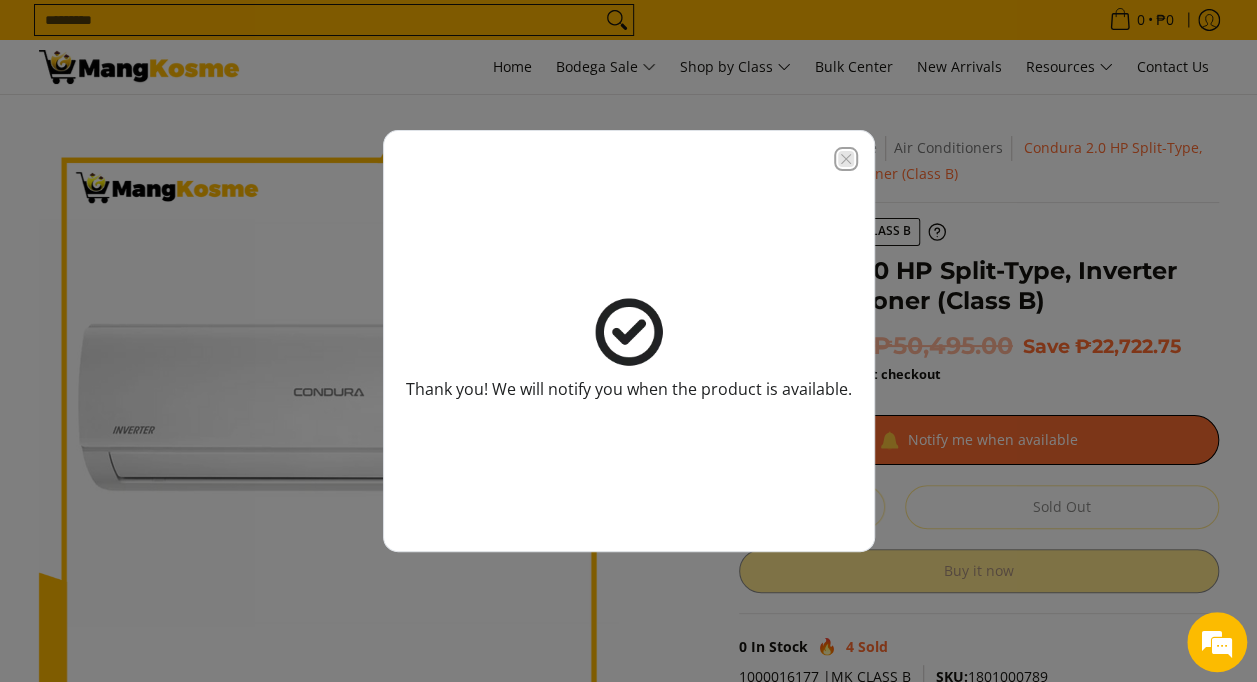 click 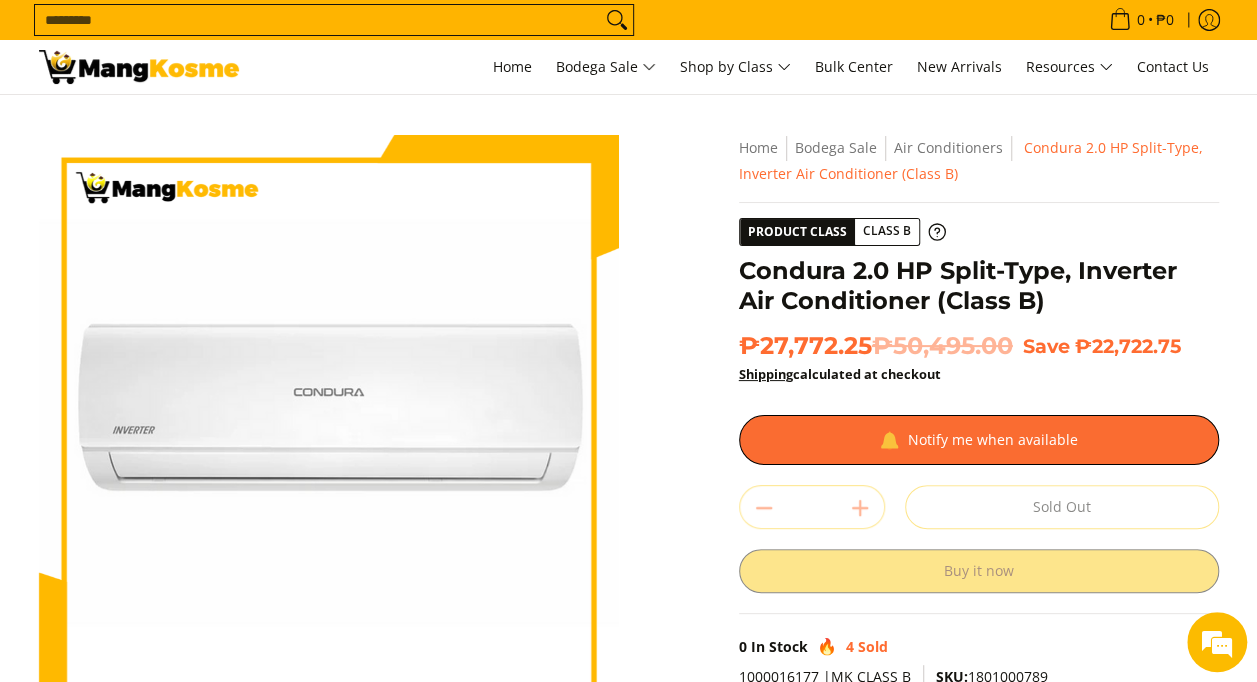 scroll, scrollTop: 0, scrollLeft: 0, axis: both 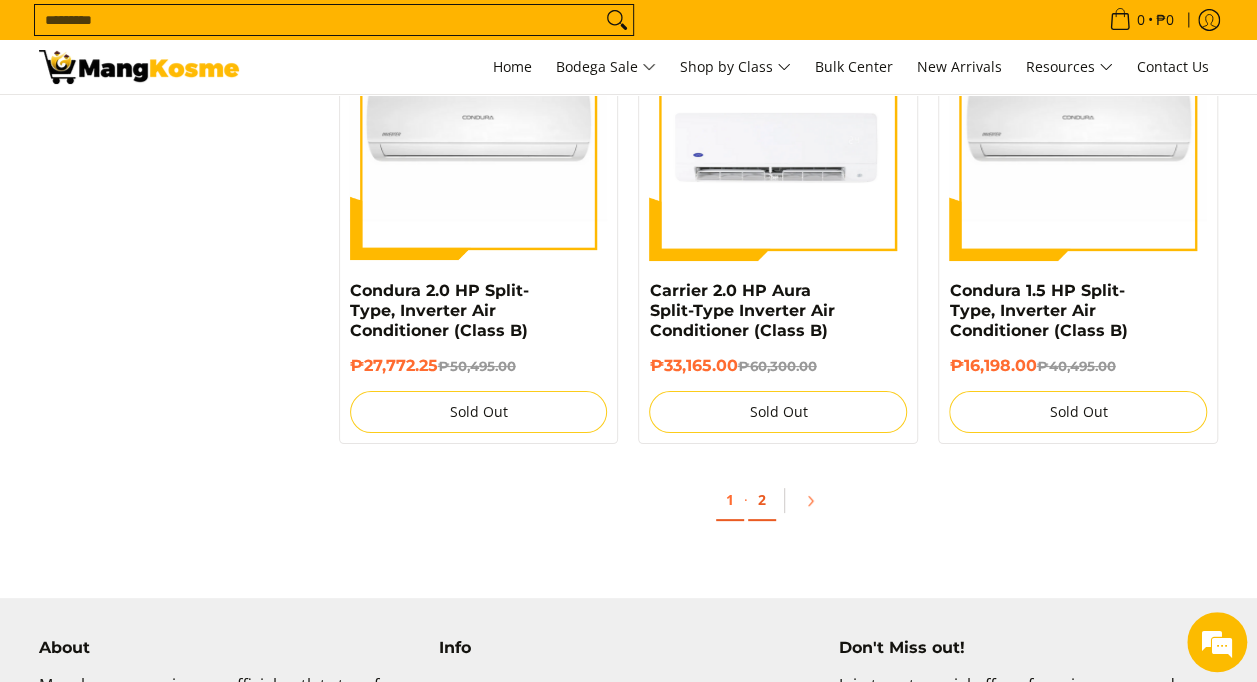 click on "2" at bounding box center (762, 500) 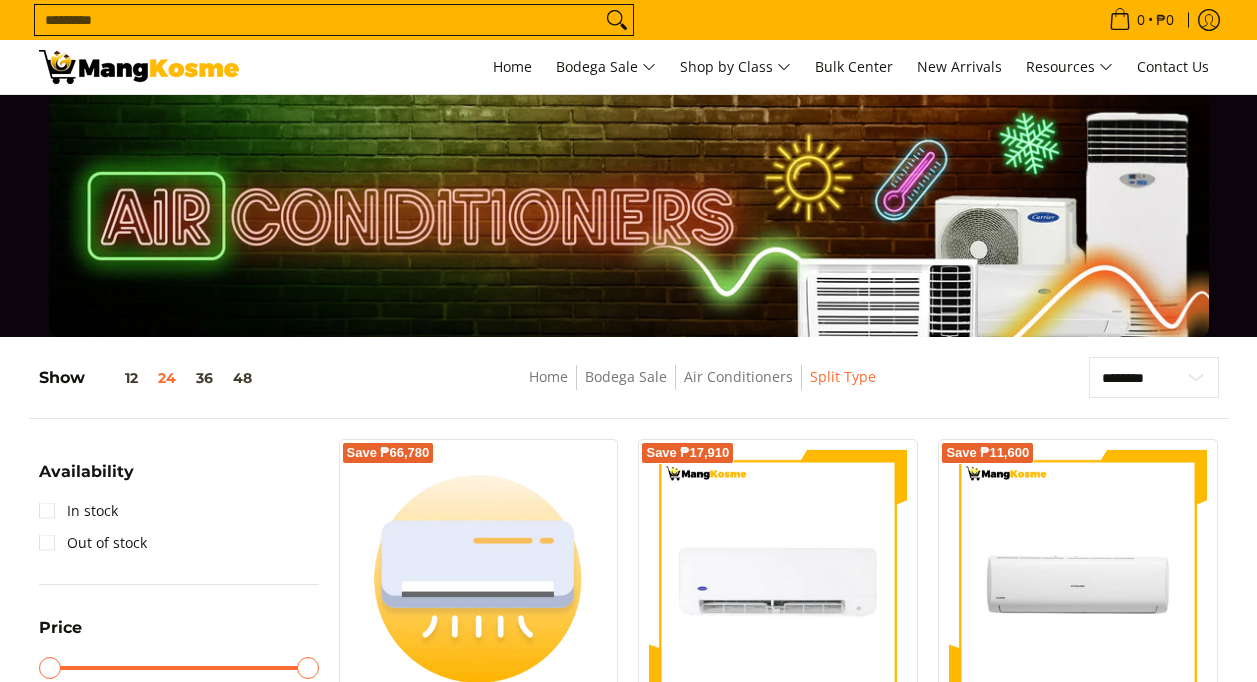 scroll, scrollTop: 88, scrollLeft: 0, axis: vertical 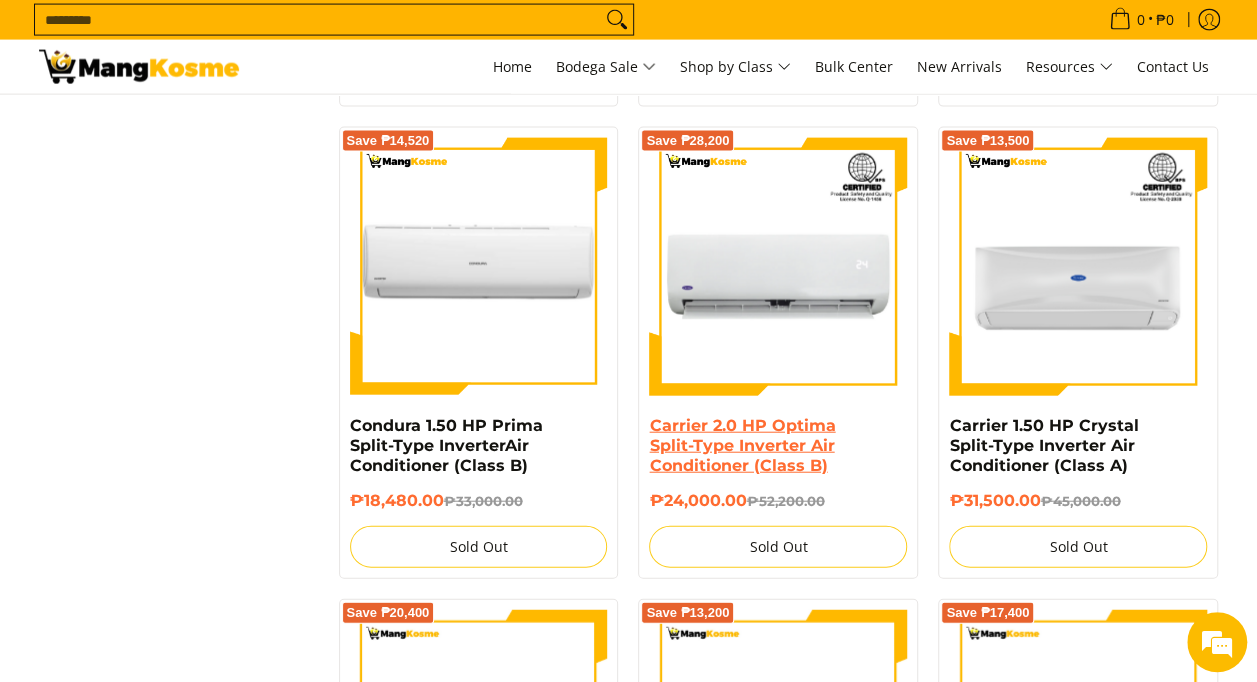 click on "Carrier 2.0 HP Optima Split-Type Inverter Air Conditioner (Class B)" at bounding box center [742, 445] 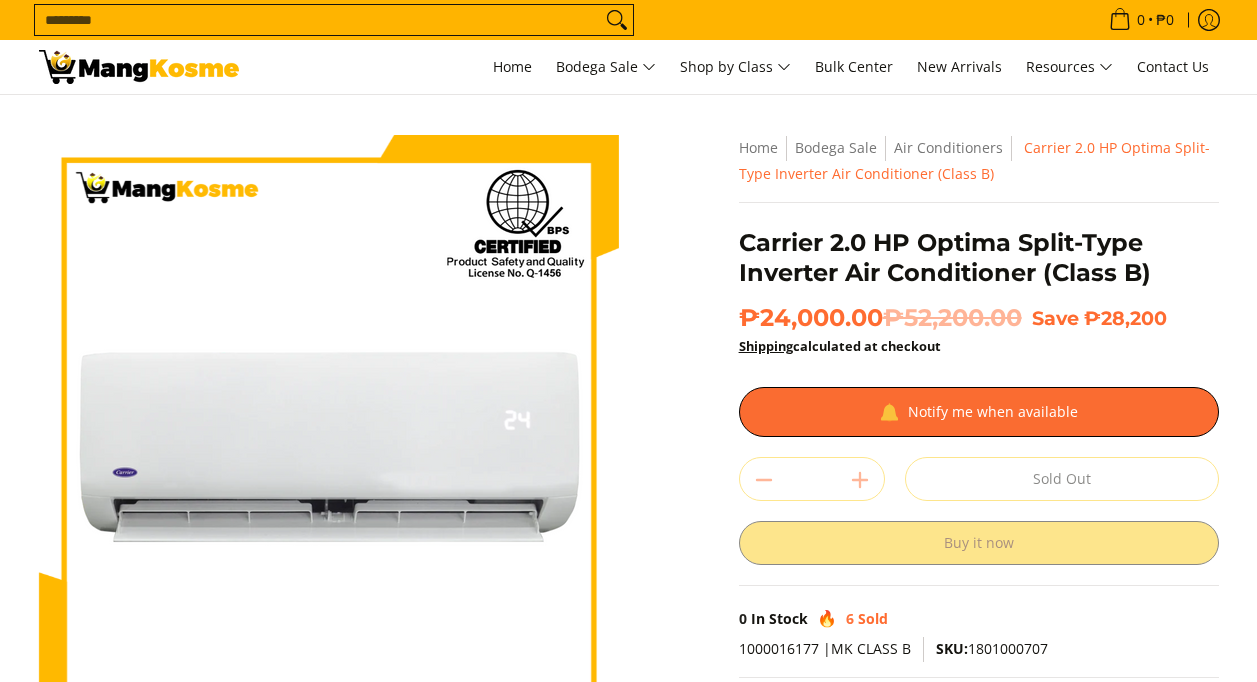 scroll, scrollTop: 0, scrollLeft: 0, axis: both 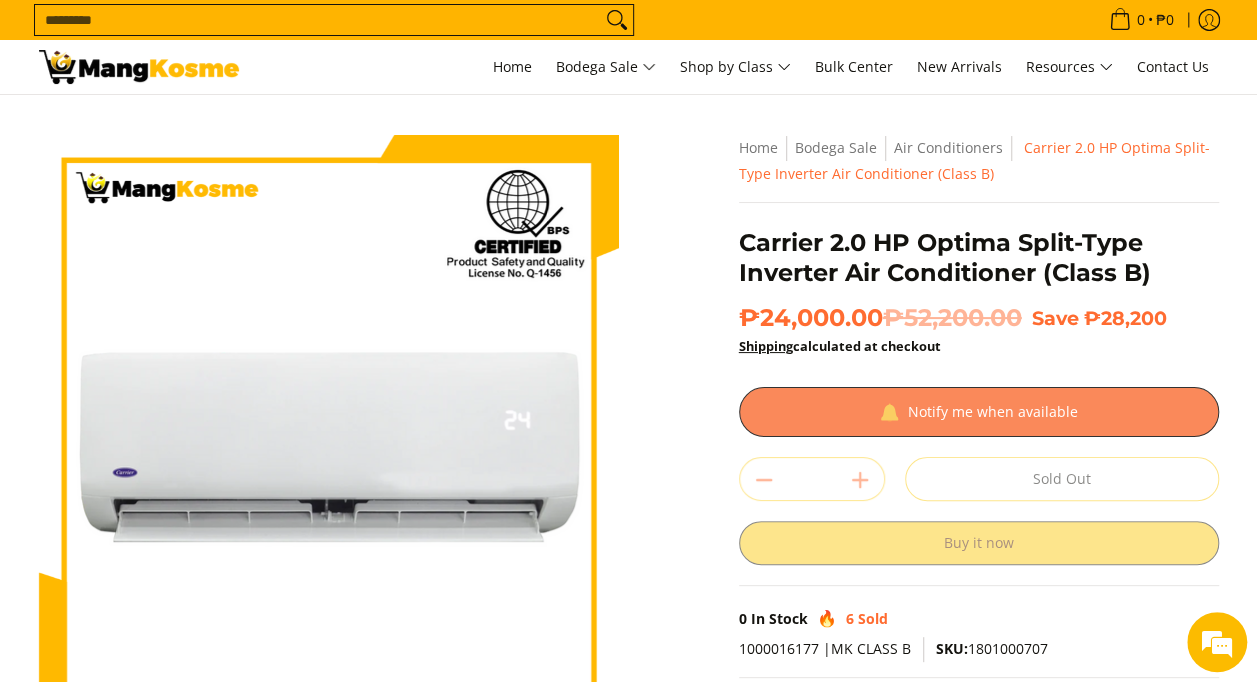 click at bounding box center (979, 412) 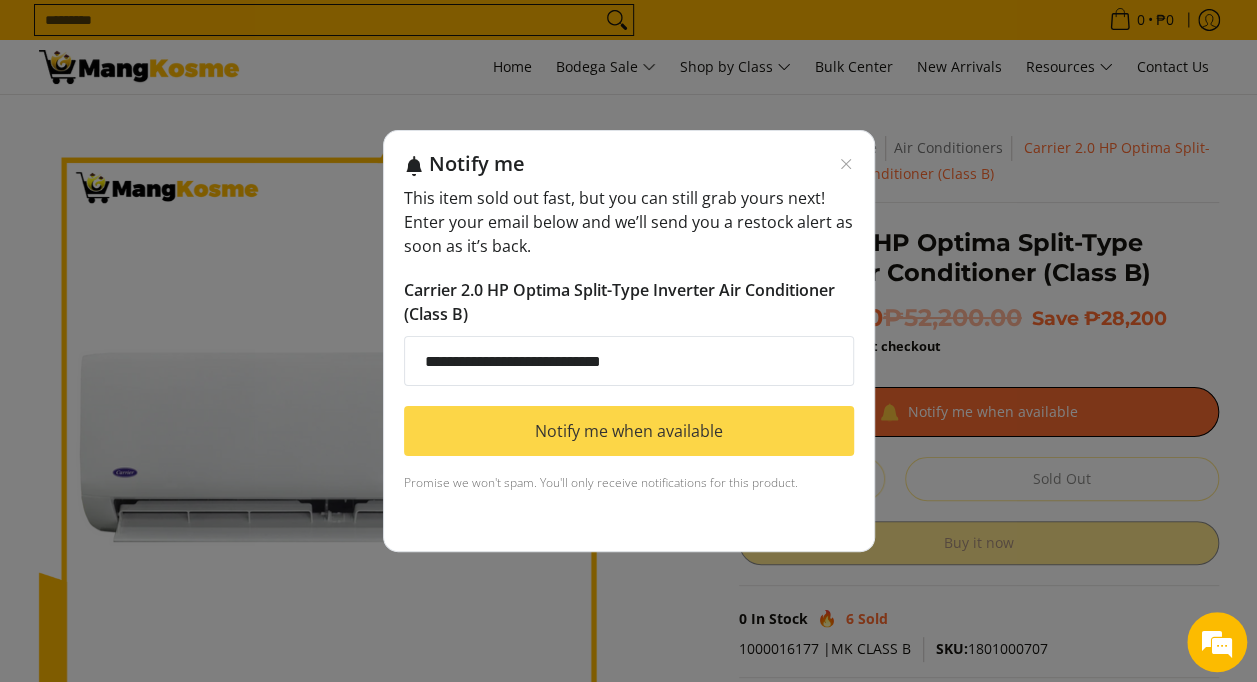click on "Notify me when available" at bounding box center (629, 431) 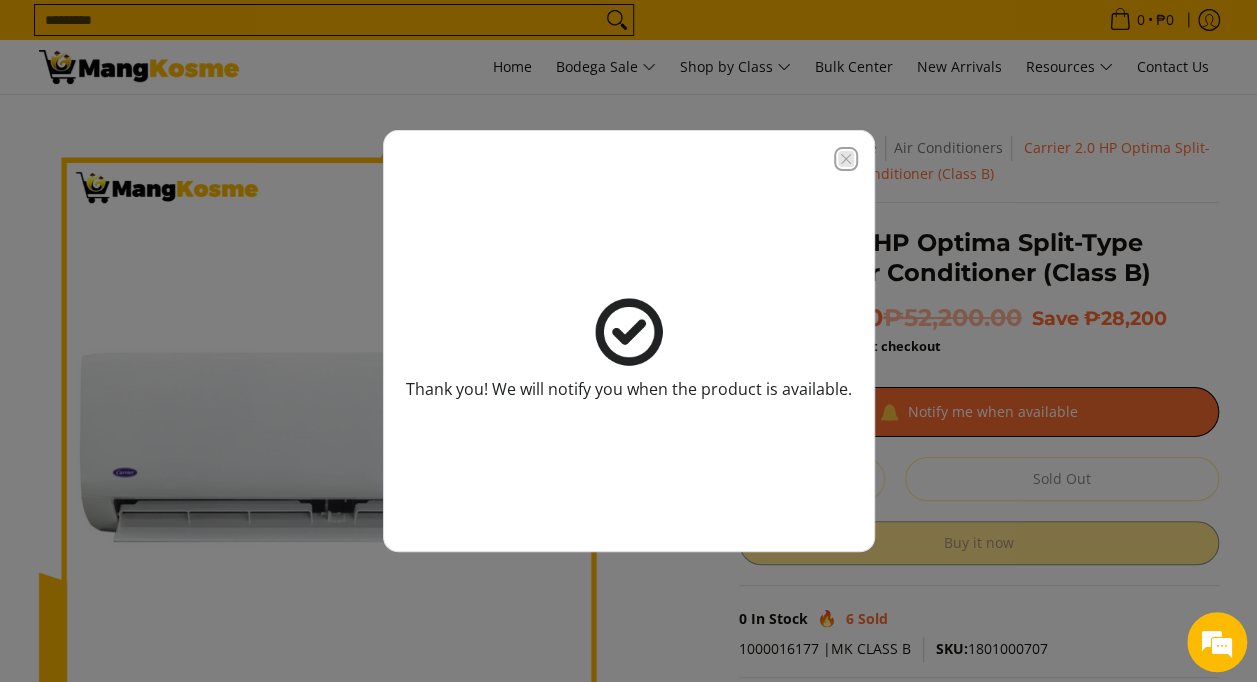 click 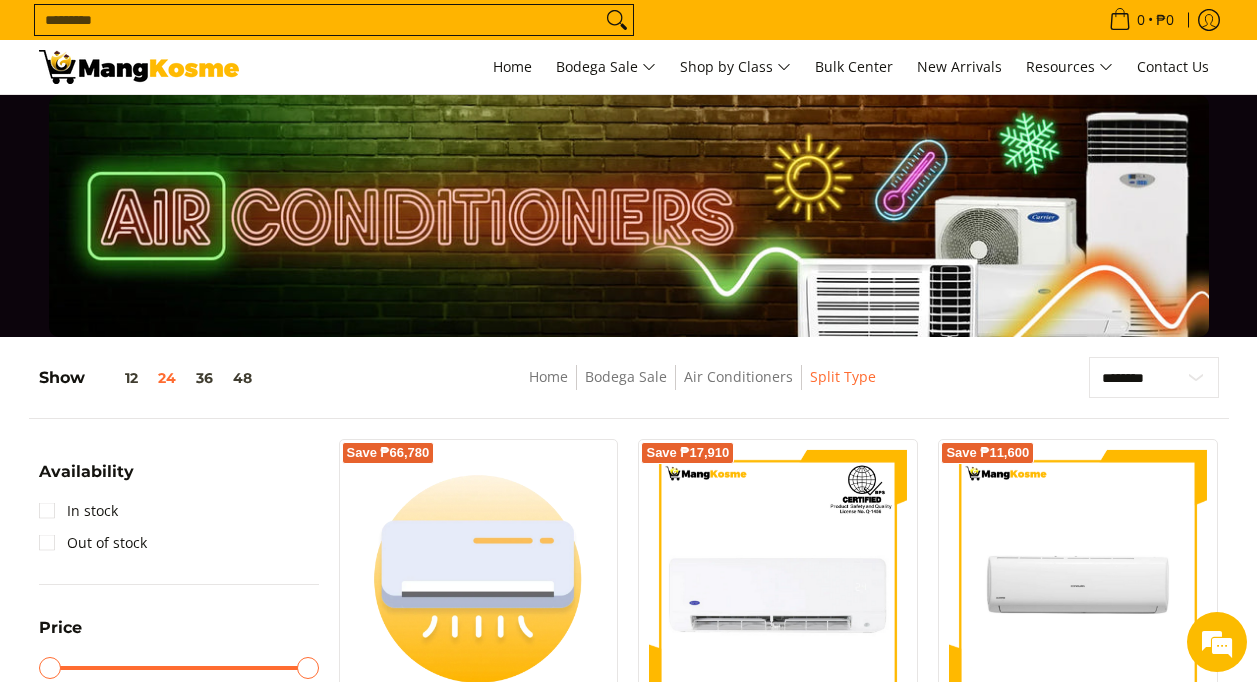 scroll, scrollTop: 2178, scrollLeft: 0, axis: vertical 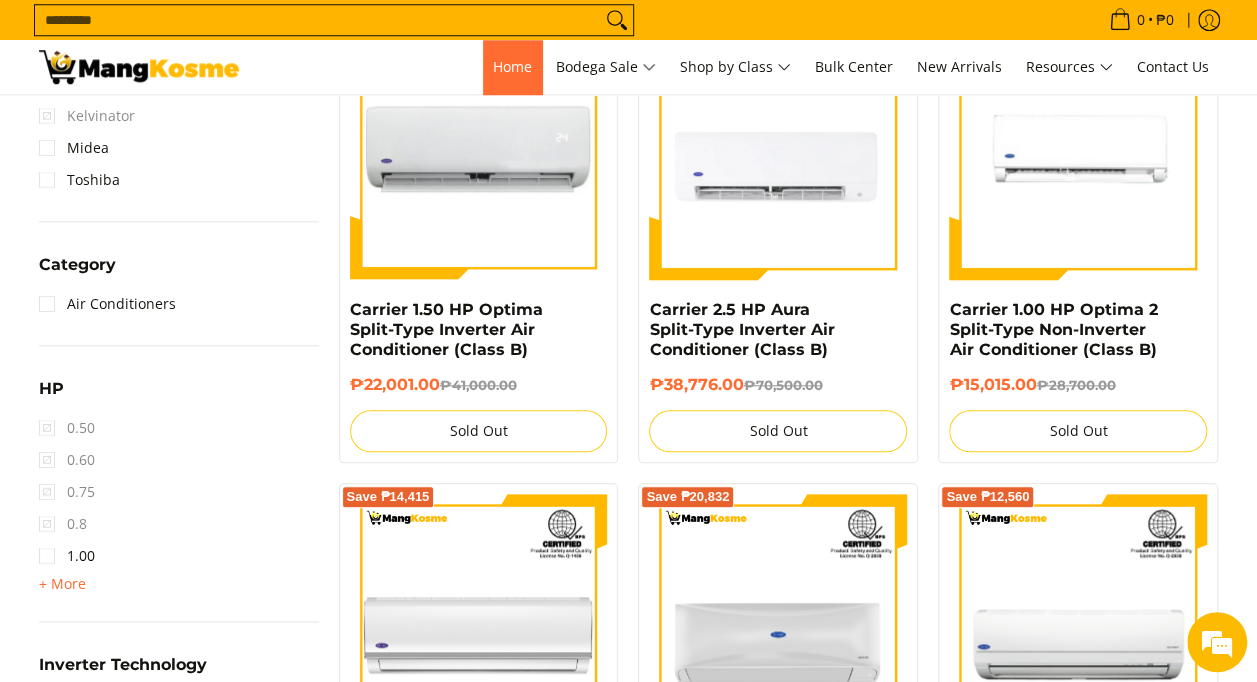 click on "Home" at bounding box center (512, 66) 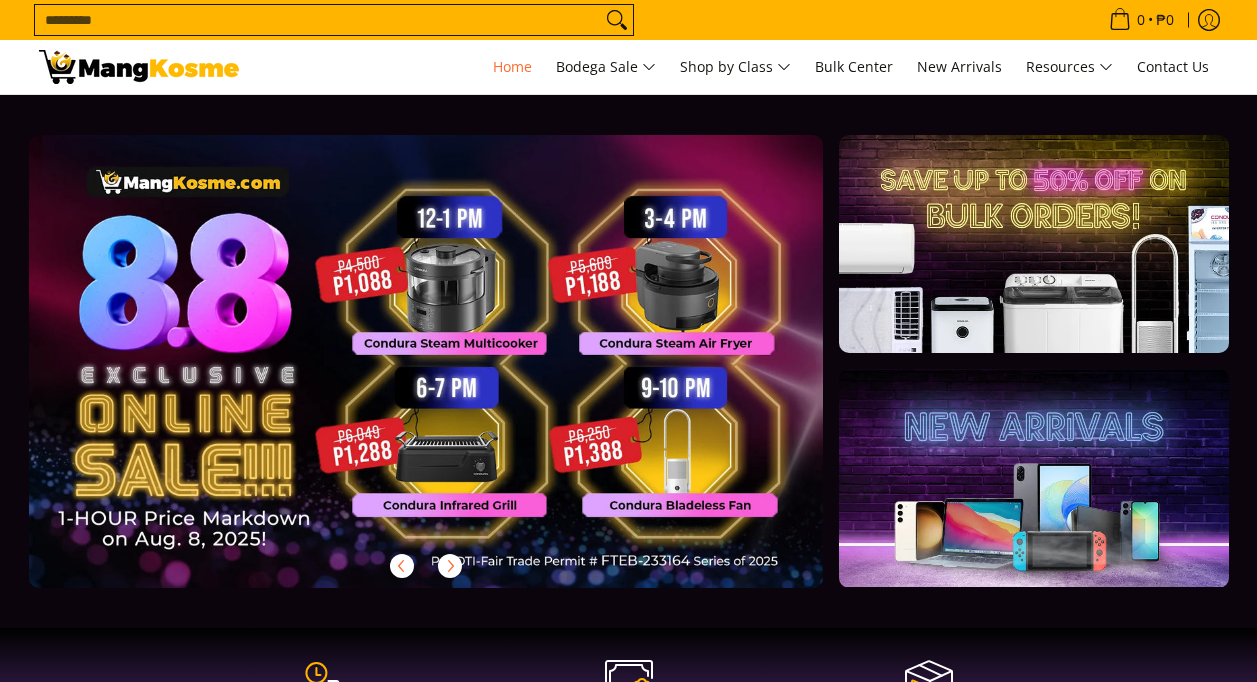 scroll, scrollTop: 0, scrollLeft: 0, axis: both 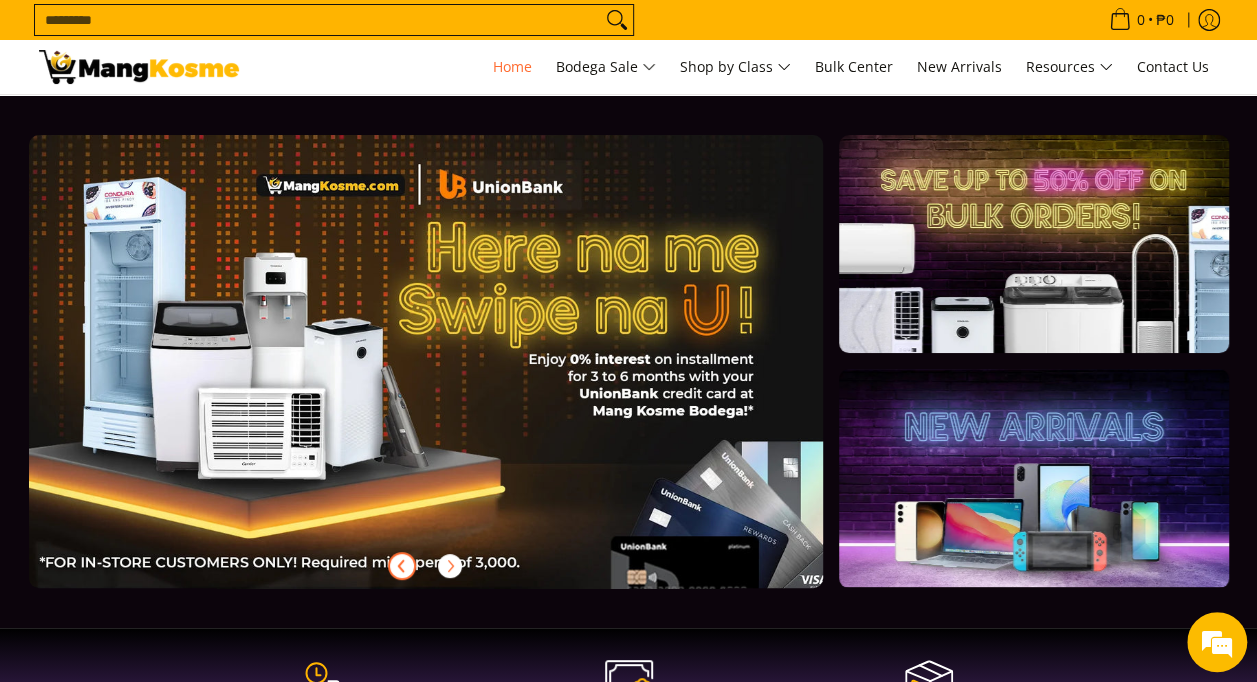 click 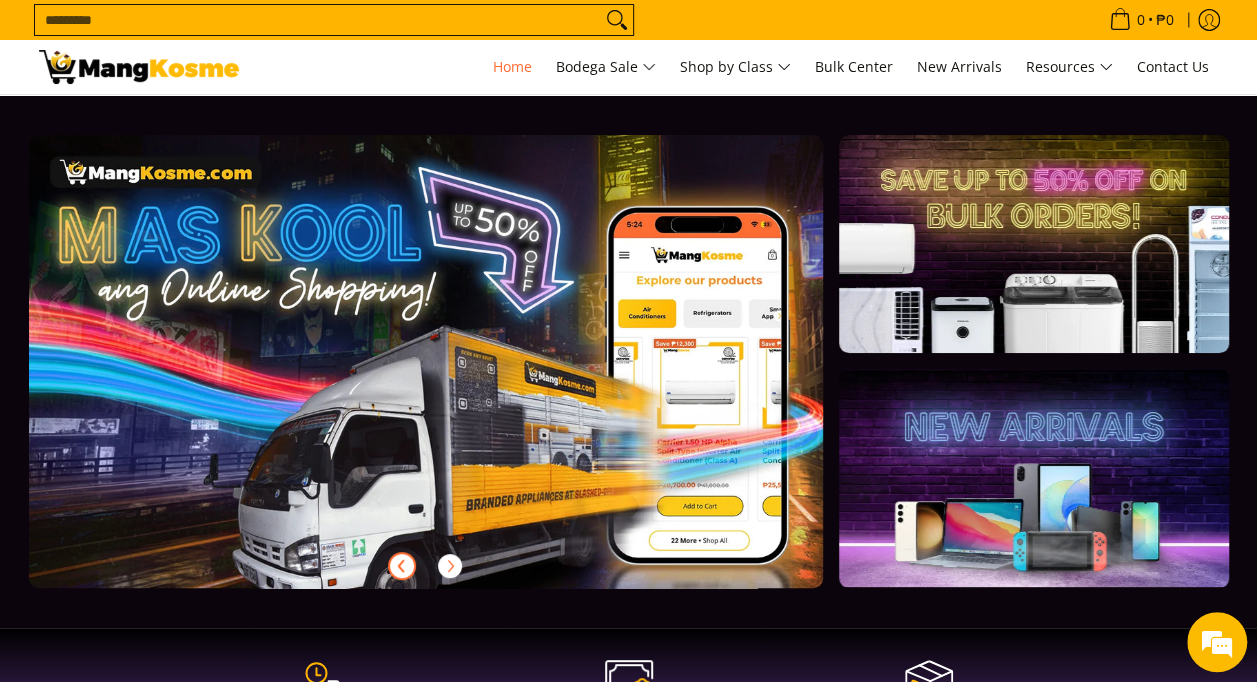 click 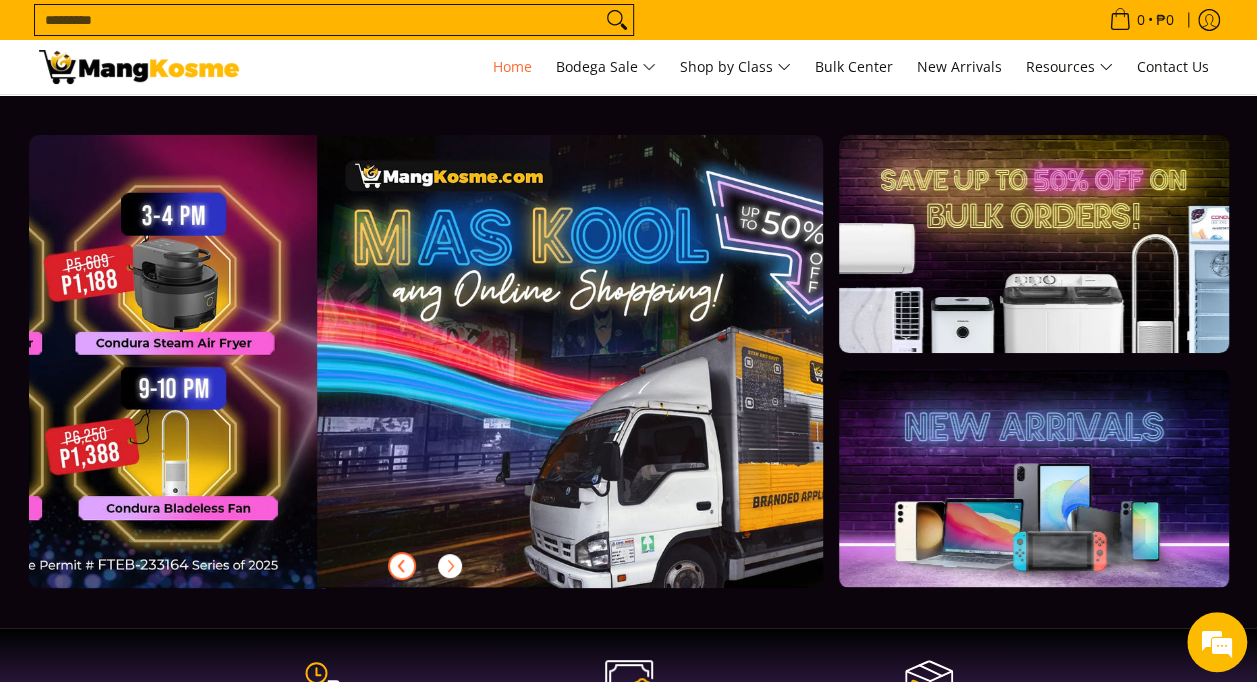 scroll, scrollTop: 0, scrollLeft: 46, axis: horizontal 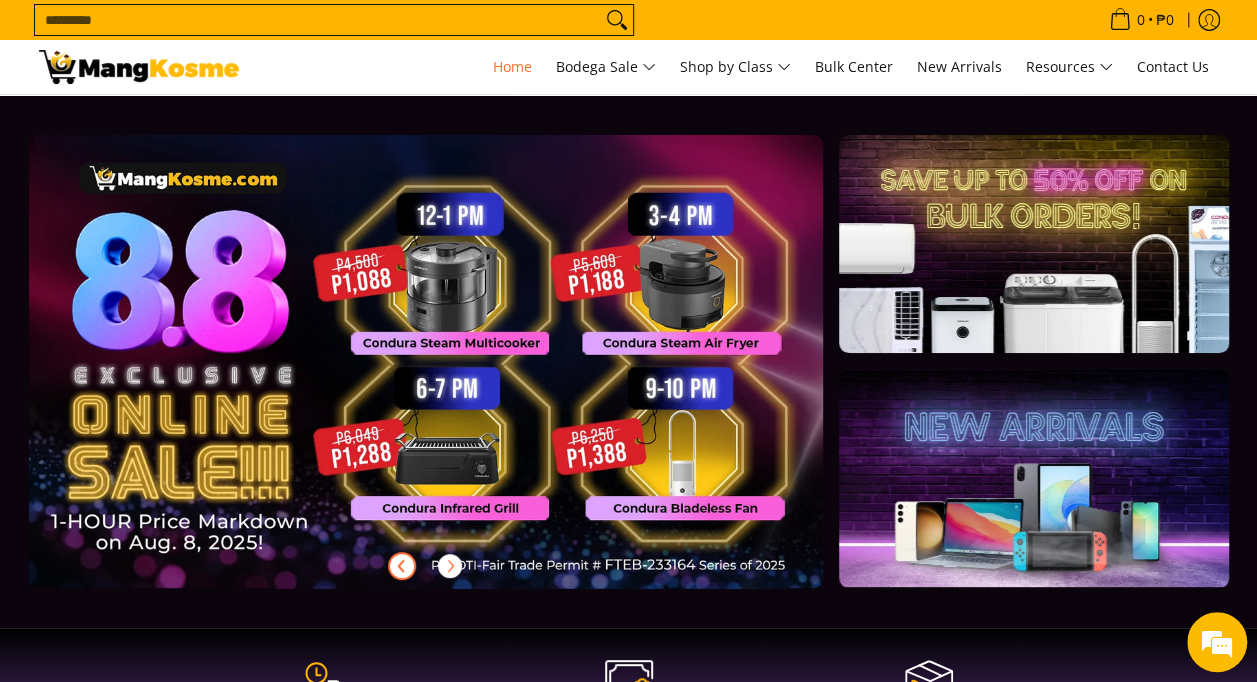 click 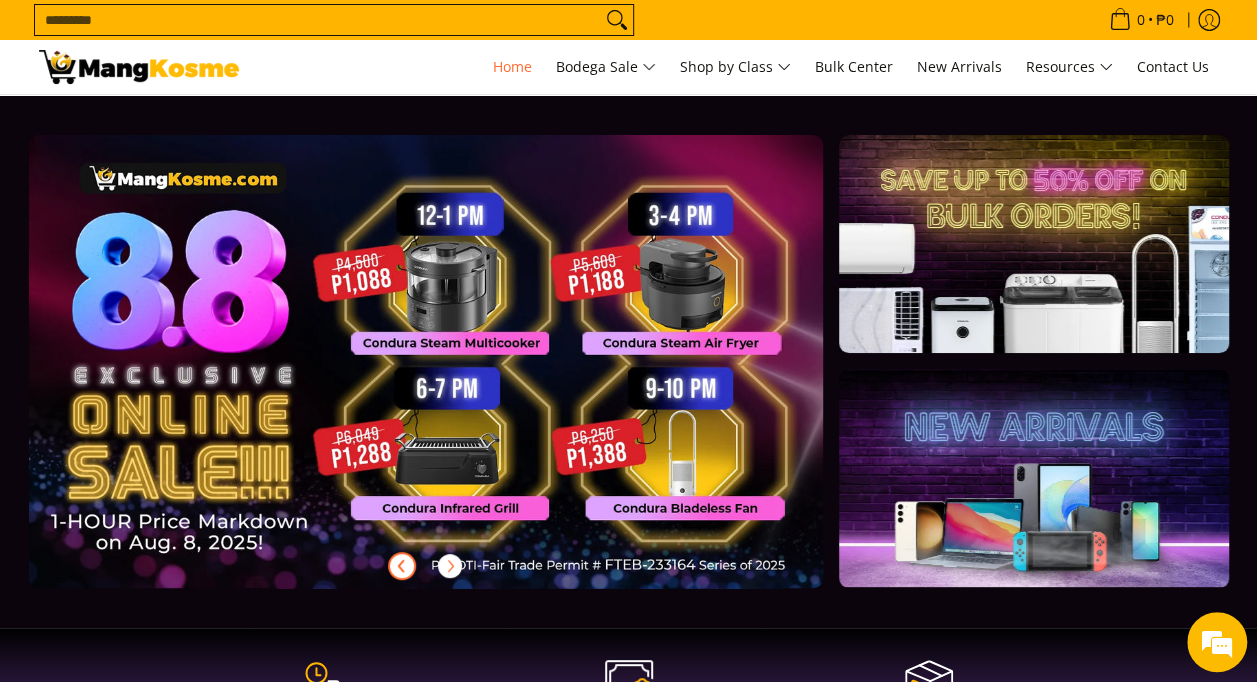 click at bounding box center [458, 377] 